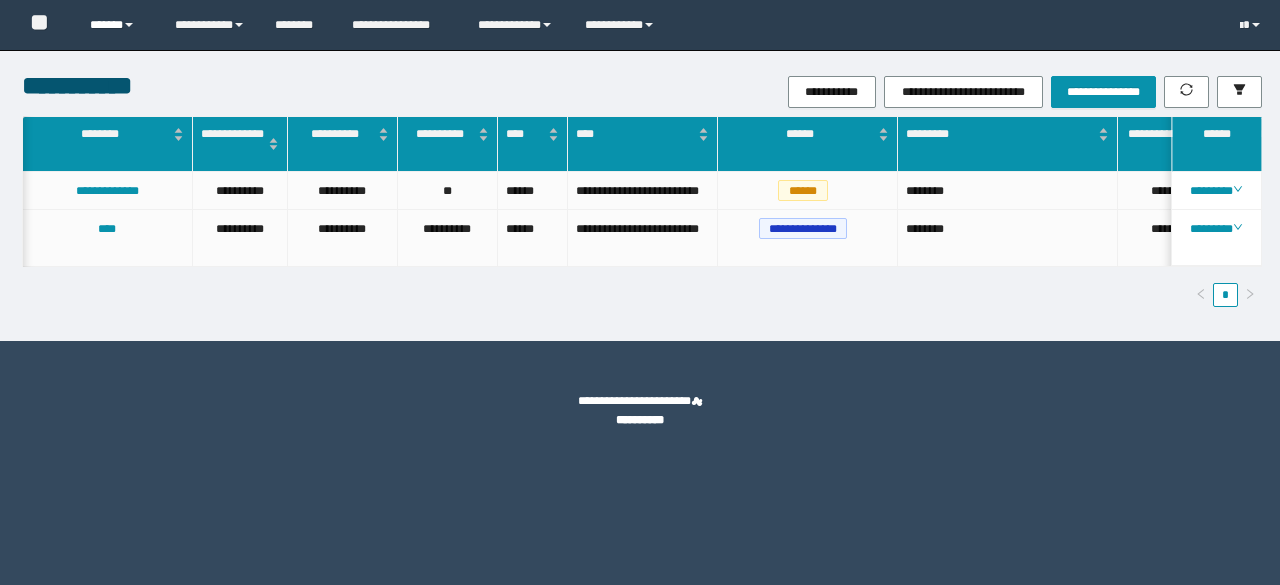 scroll, scrollTop: 0, scrollLeft: 0, axis: both 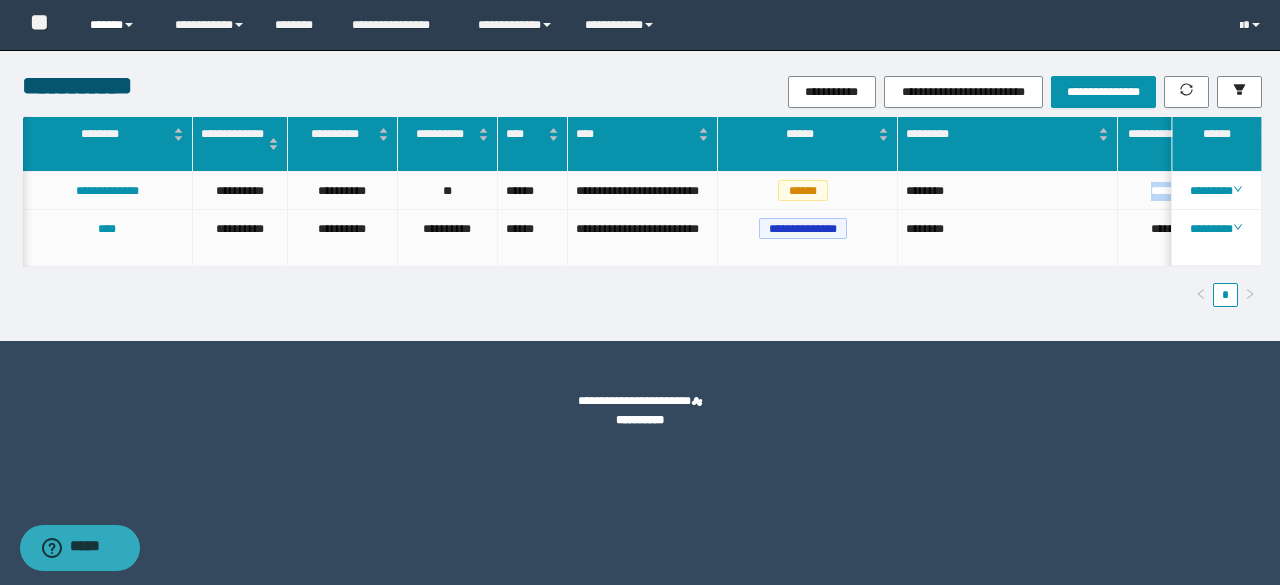 click on "******" at bounding box center (117, 25) 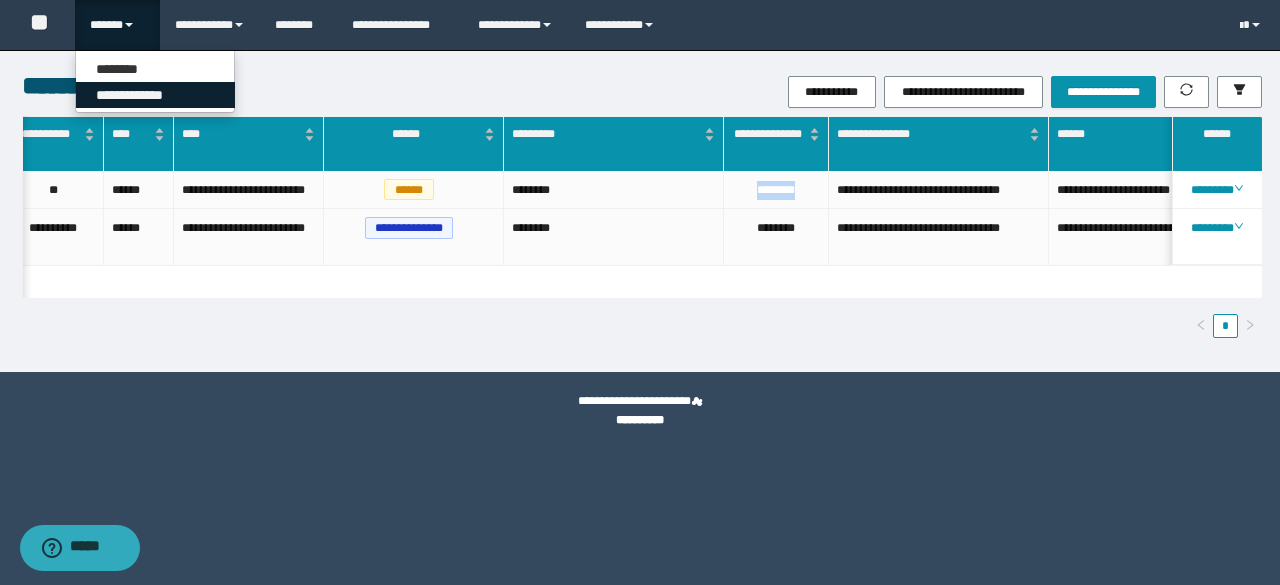 click on "**********" at bounding box center [155, 95] 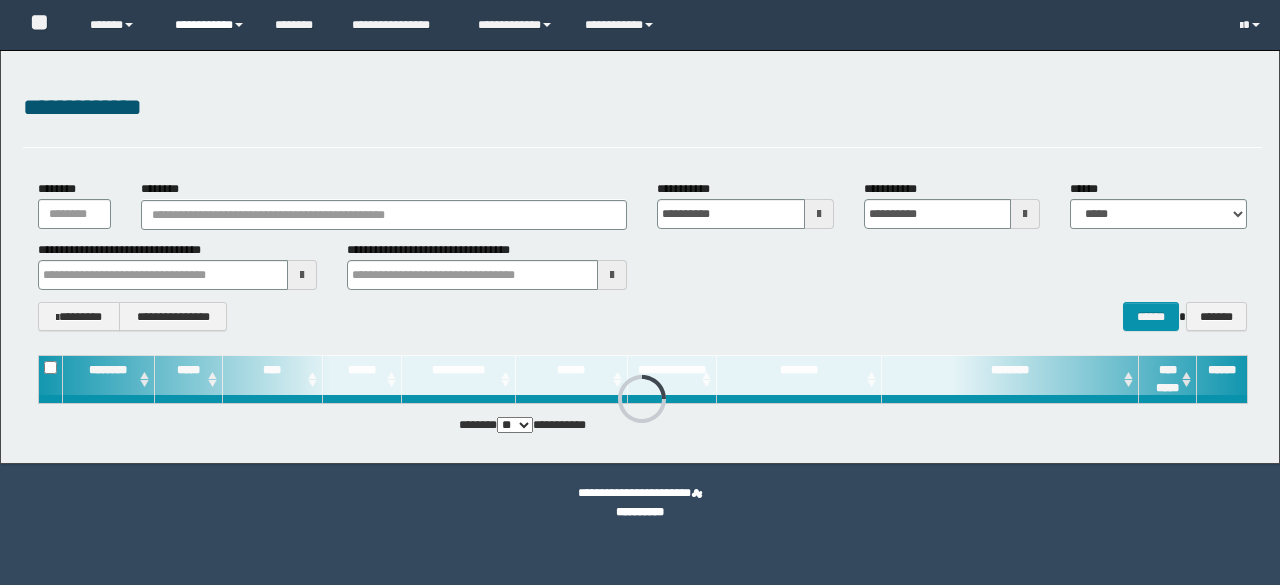 scroll, scrollTop: 0, scrollLeft: 0, axis: both 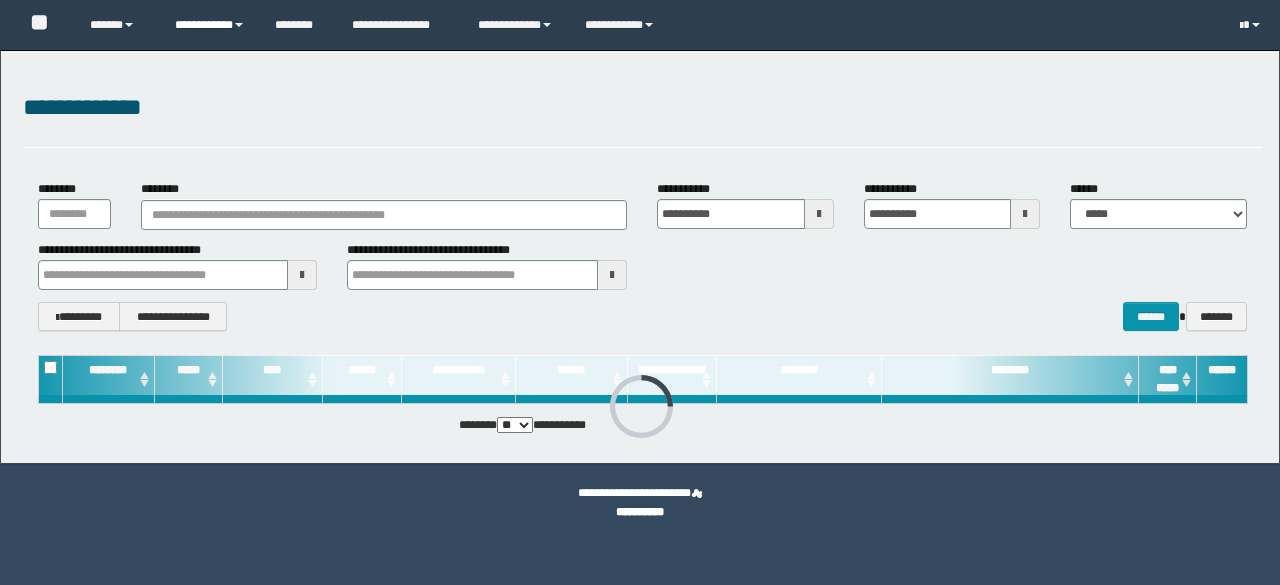 click on "**********" at bounding box center [210, 25] 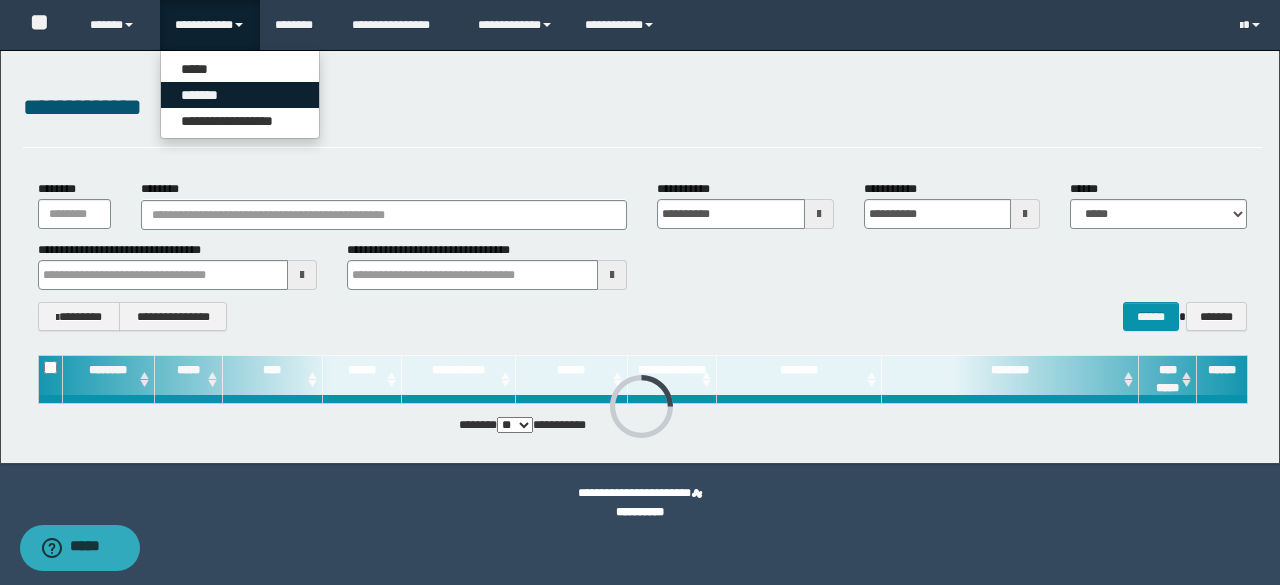 click on "*******" at bounding box center [240, 95] 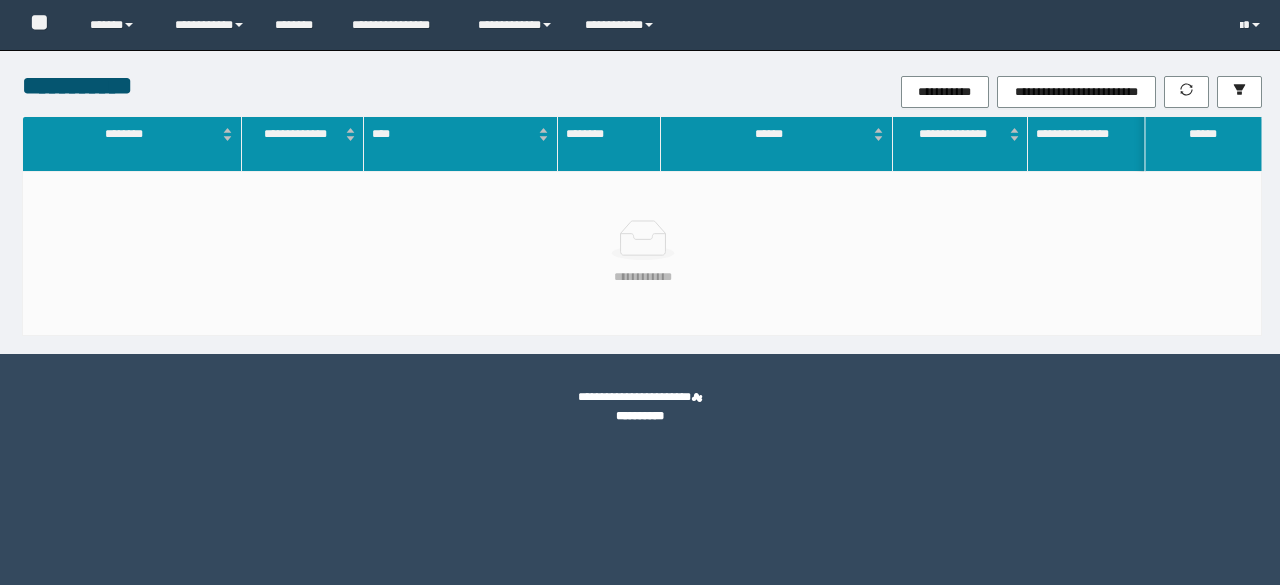 scroll, scrollTop: 0, scrollLeft: 0, axis: both 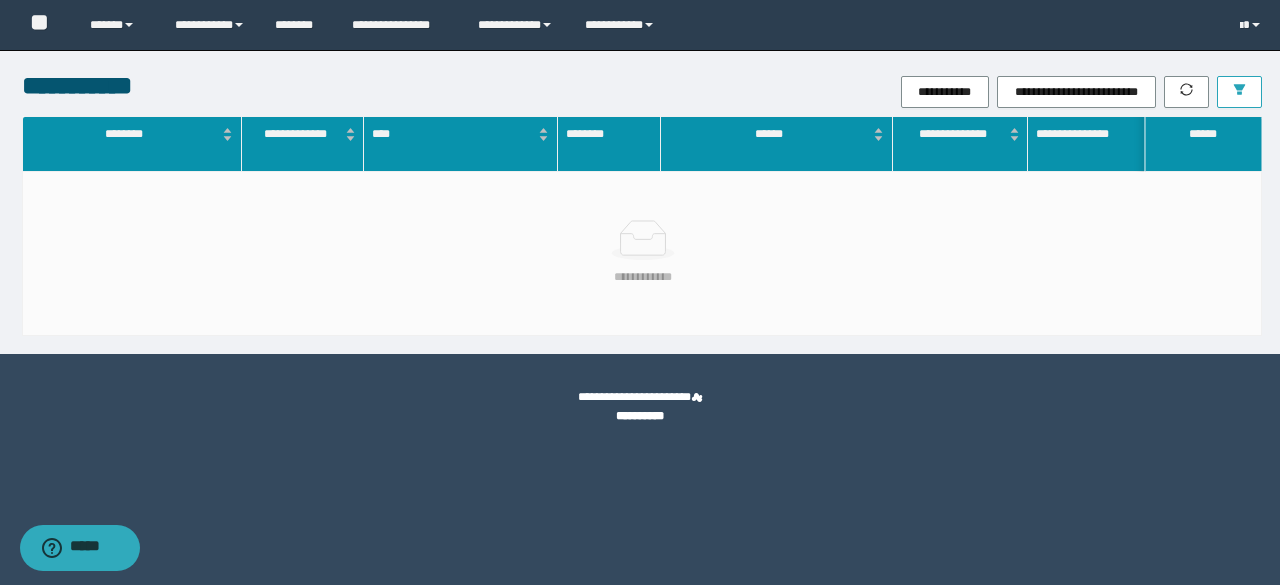 click at bounding box center (1239, 92) 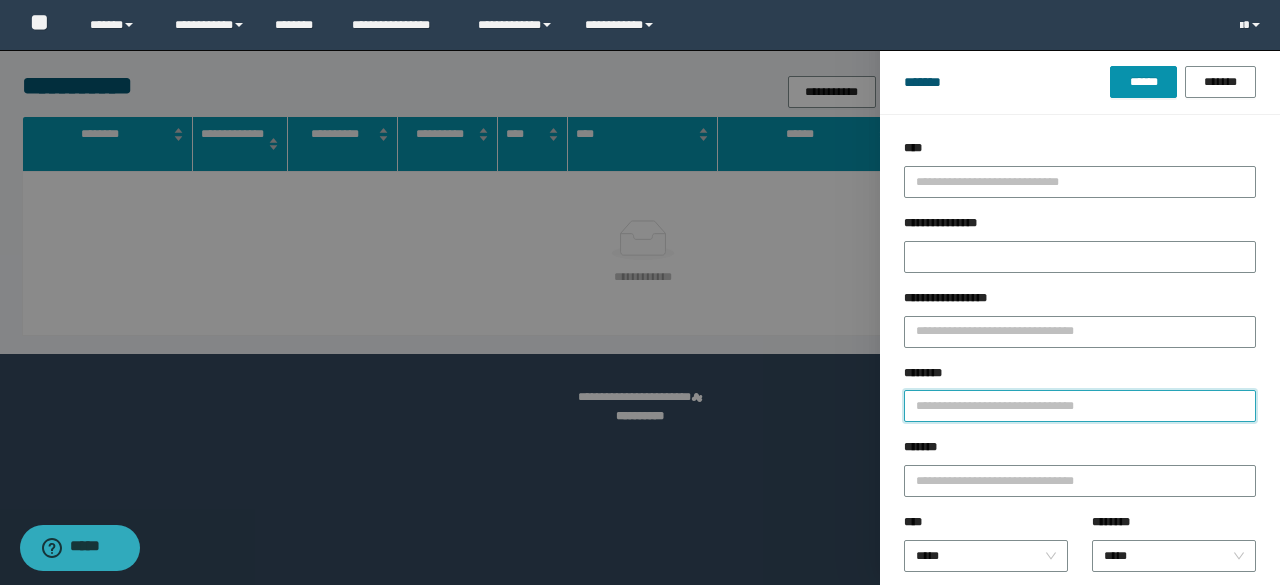 click on "********" at bounding box center (1080, 406) 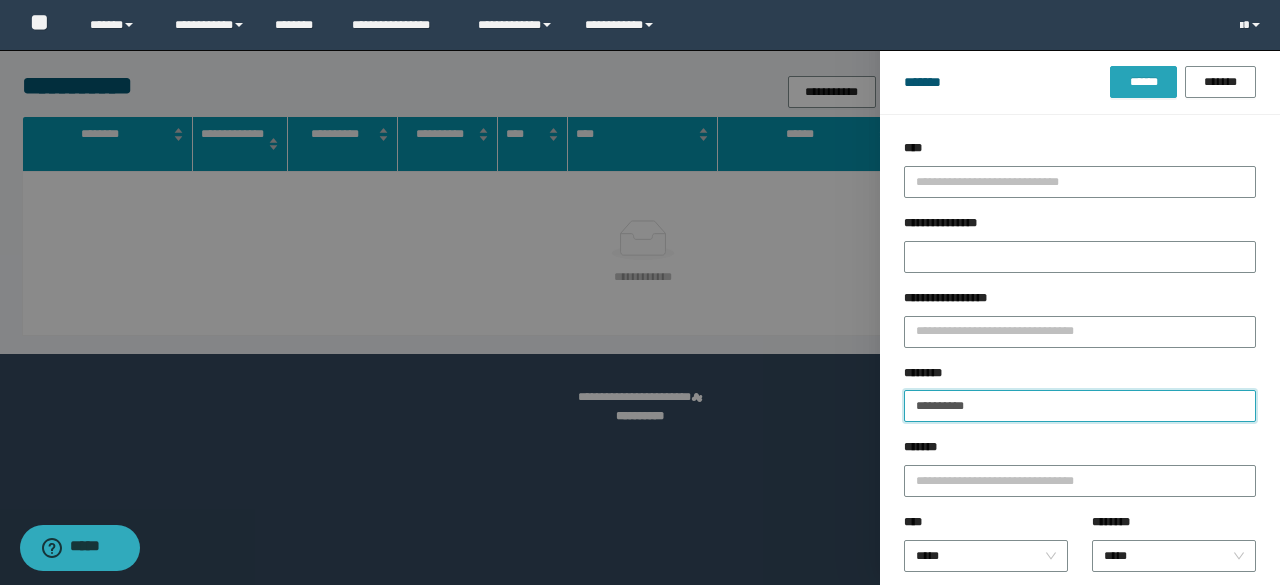 type on "**********" 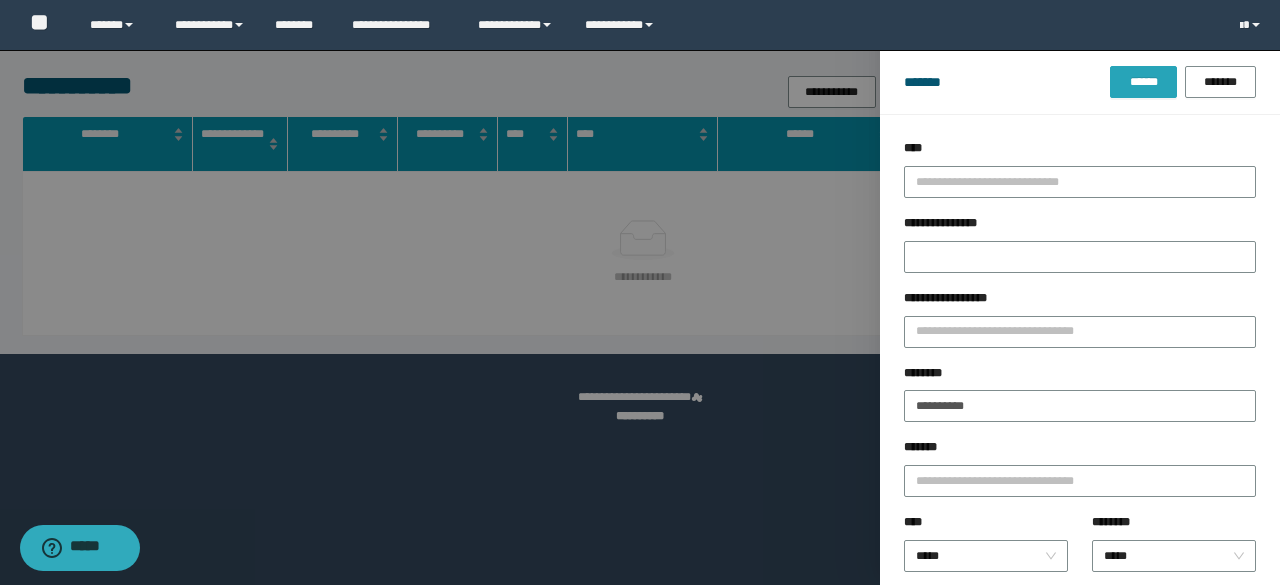 click on "******" at bounding box center [1143, 82] 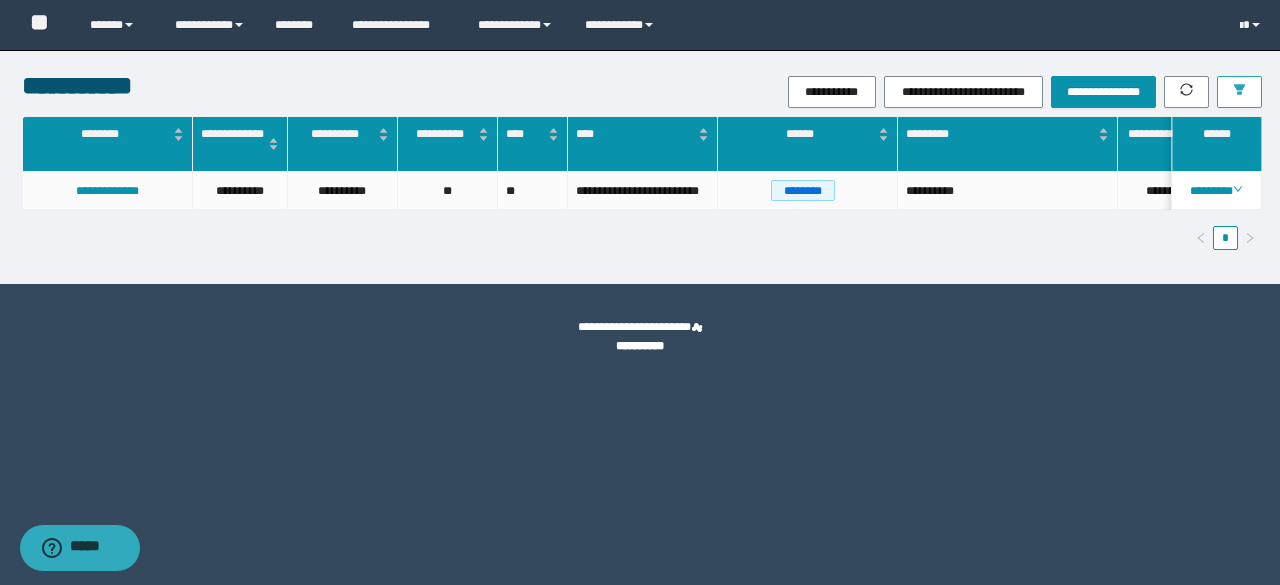 scroll, scrollTop: 0, scrollLeft: 576, axis: horizontal 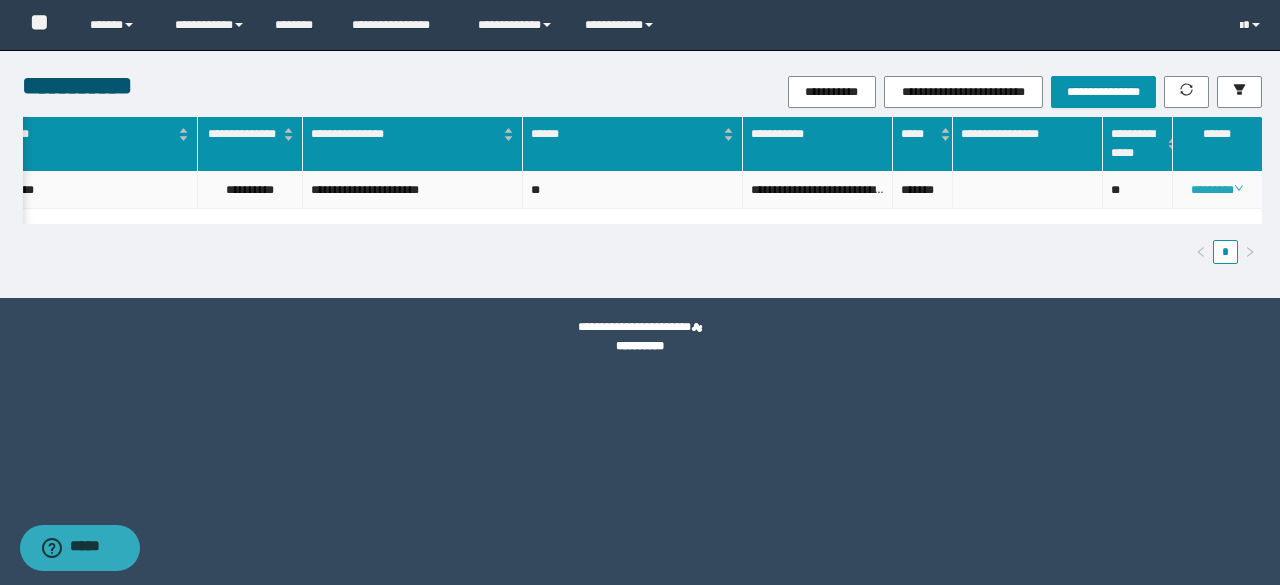 click 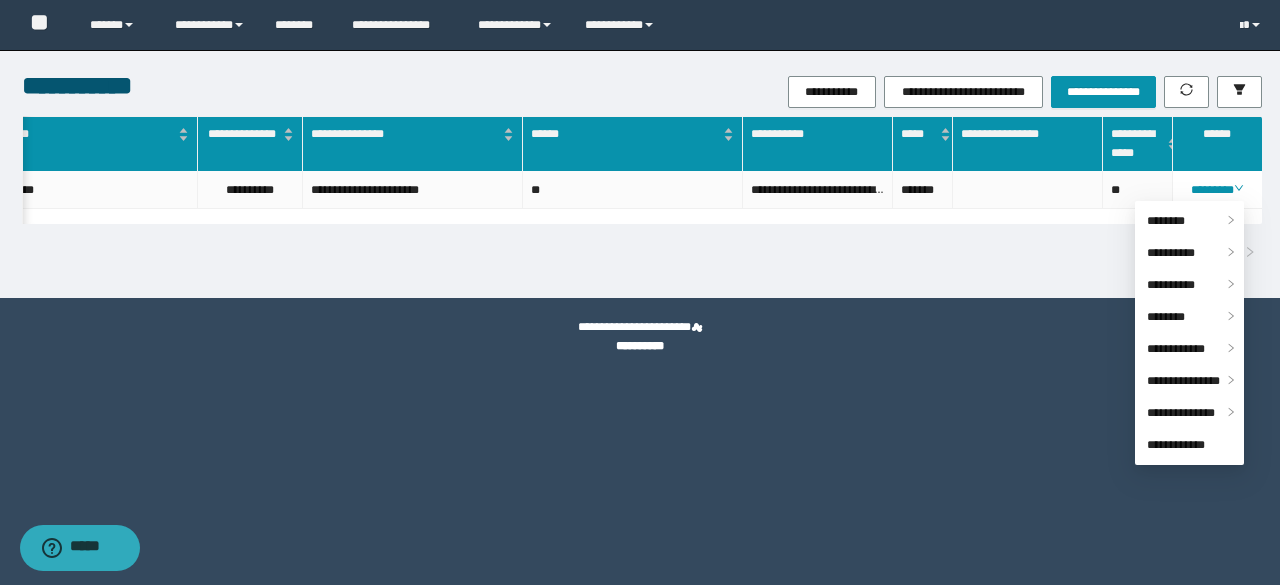 click on "**********" at bounding box center (640, 174) 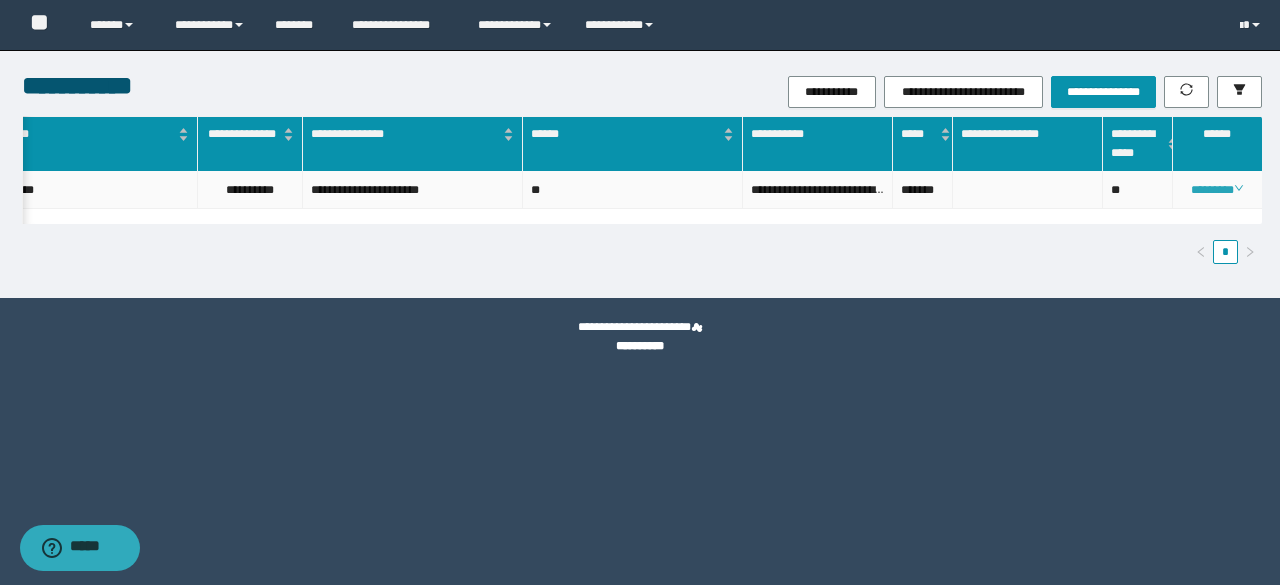 click on "********" at bounding box center (1216, 190) 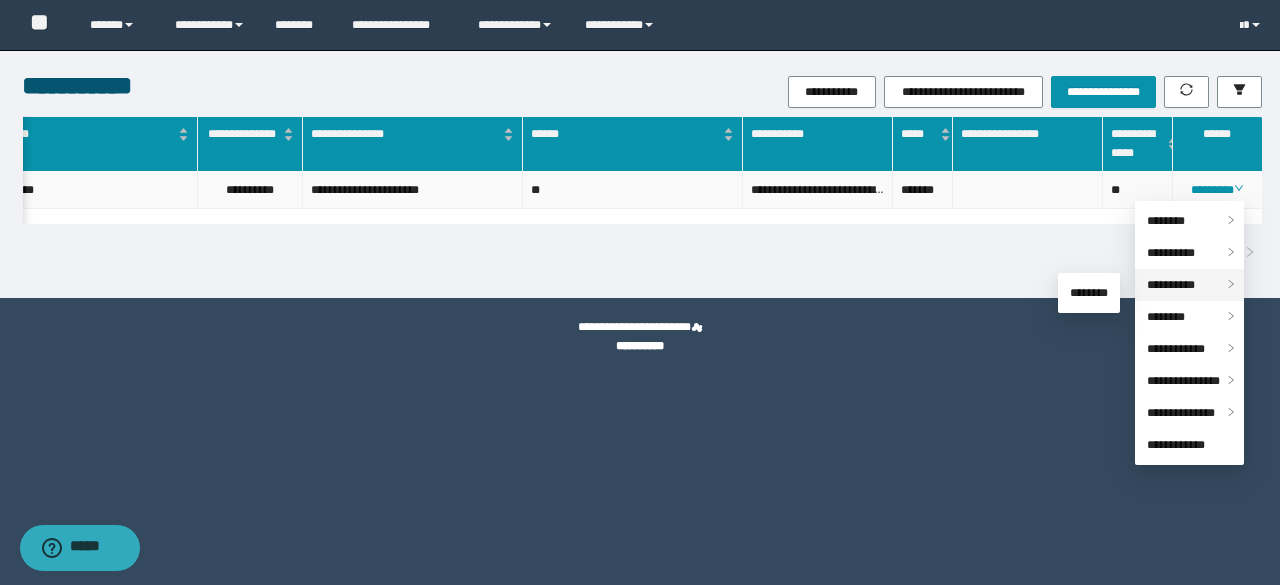 click on "**********" at bounding box center [1171, 285] 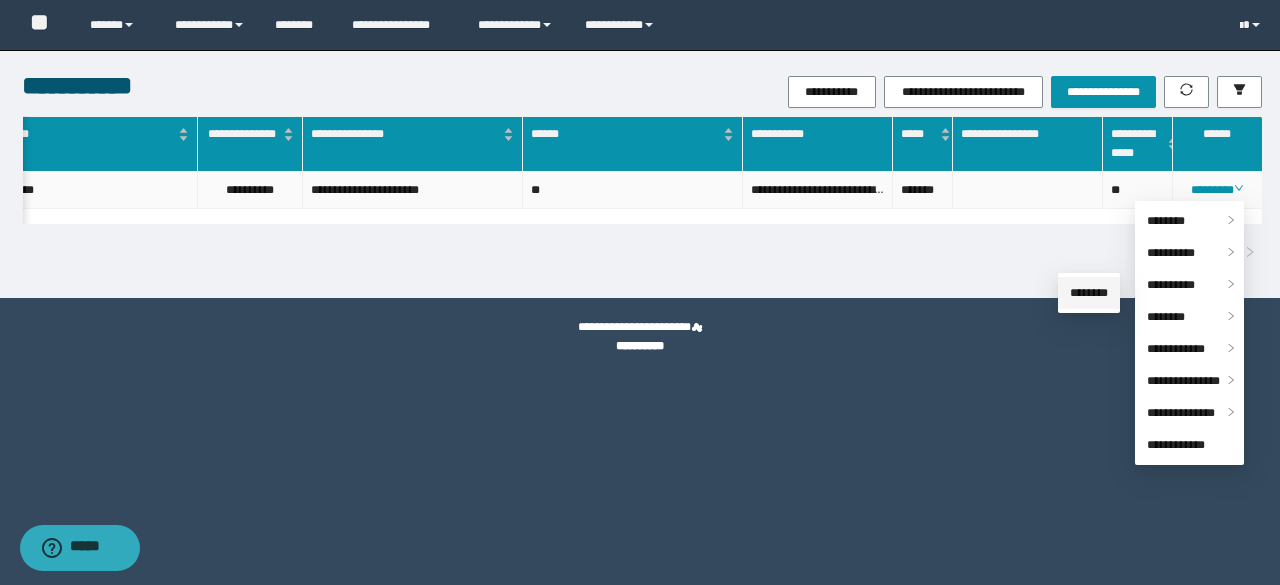 click on "********" at bounding box center (1089, 293) 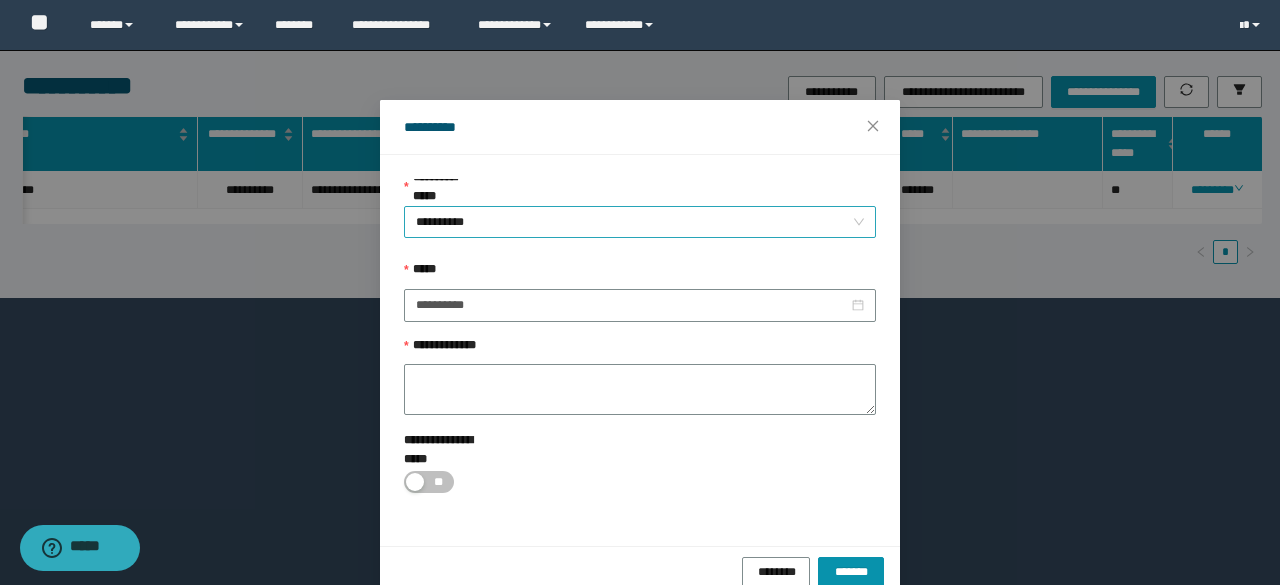 click on "**********" at bounding box center (640, 222) 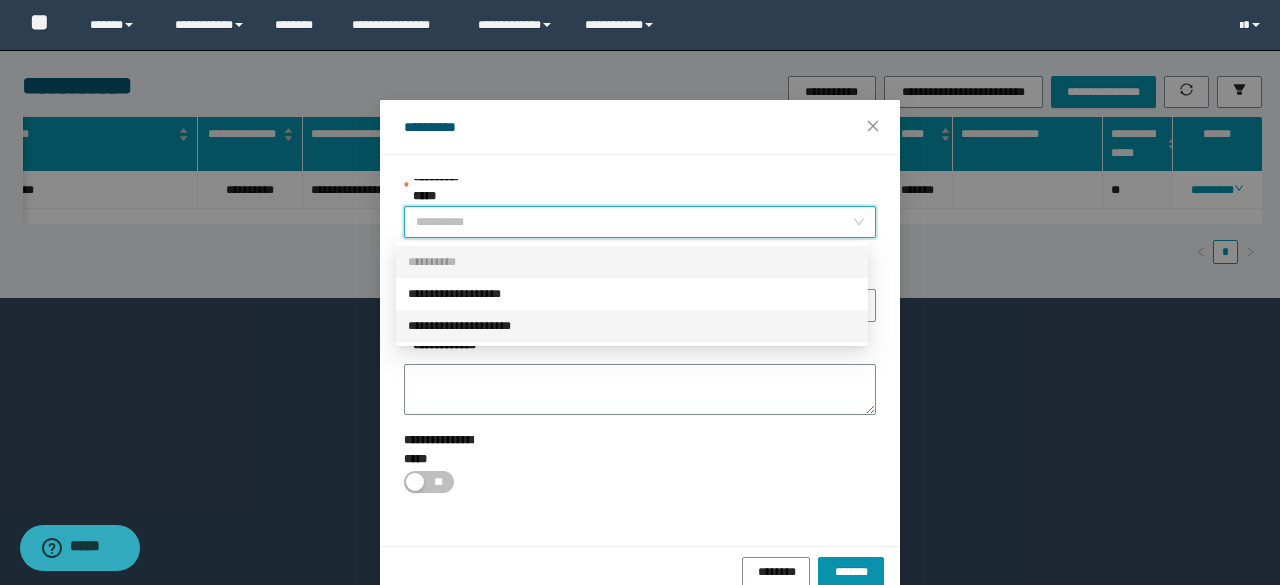 click on "**********" at bounding box center (632, 326) 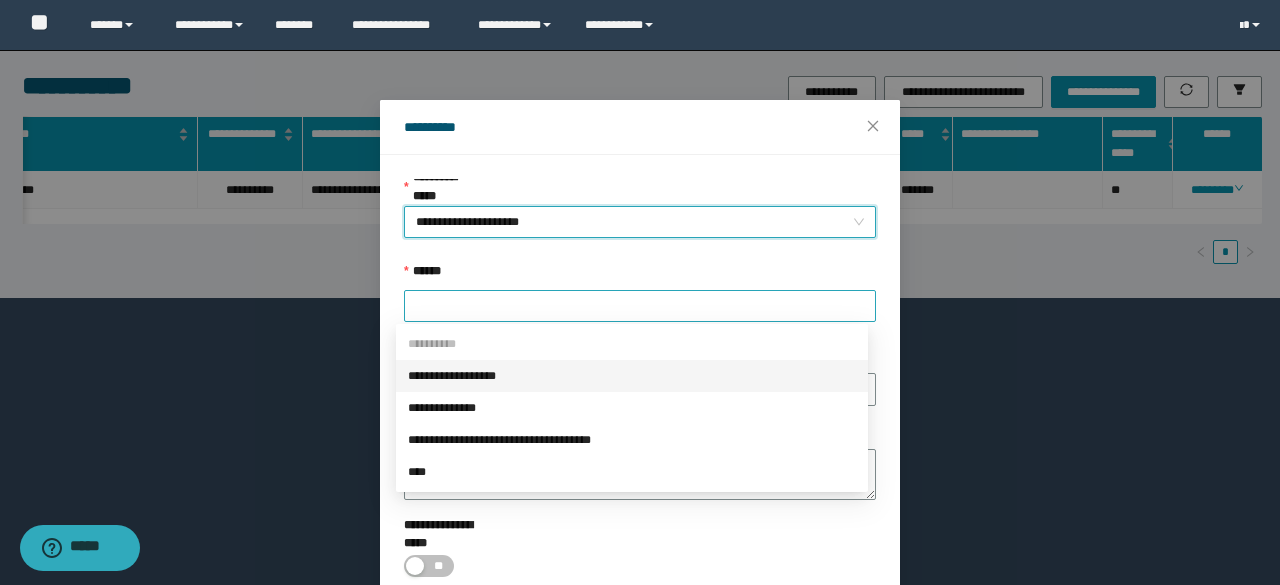click at bounding box center [640, 306] 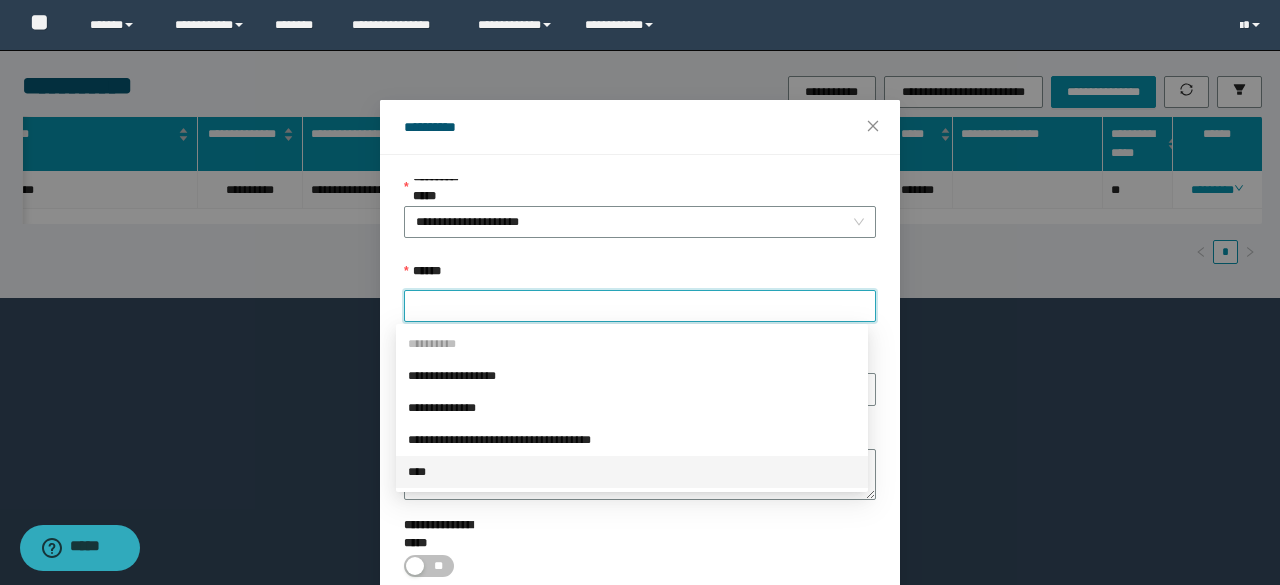 click on "****" at bounding box center (632, 472) 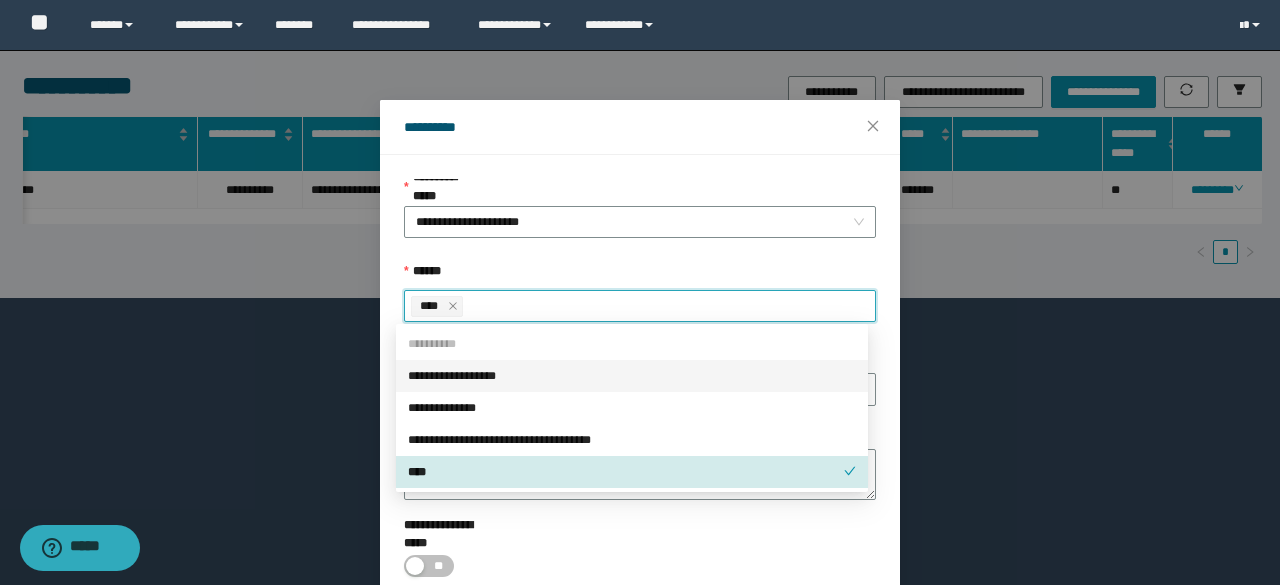 click on "****" at bounding box center (432, 306) 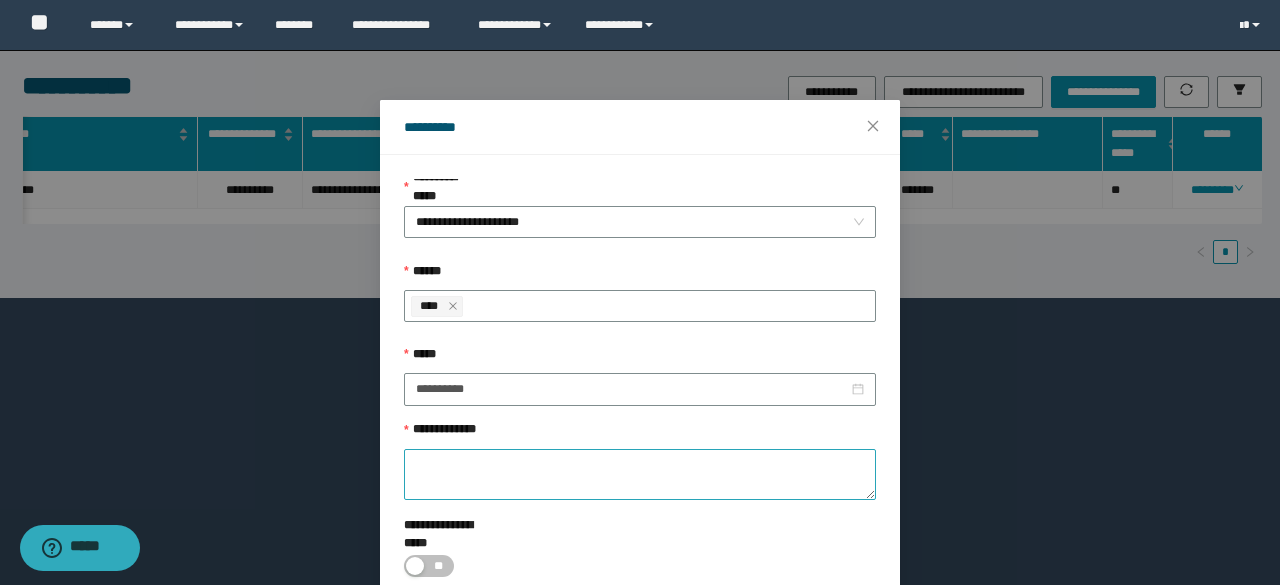 drag, startPoint x: 430, startPoint y: 442, endPoint x: 444, endPoint y: 463, distance: 25.23886 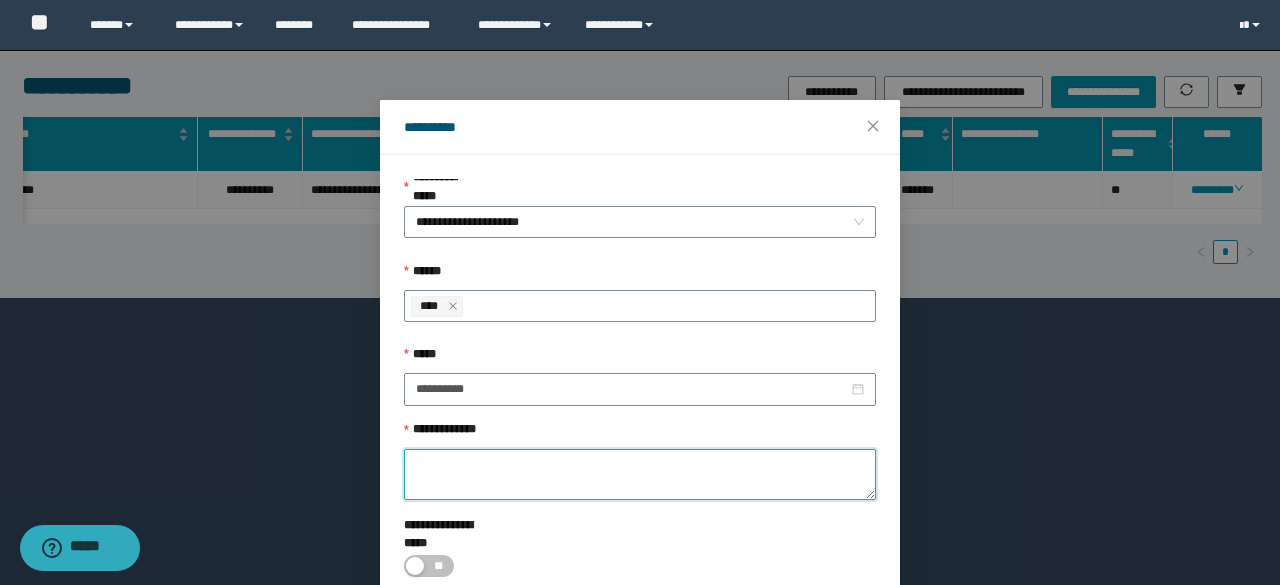 click on "**********" at bounding box center (640, 474) 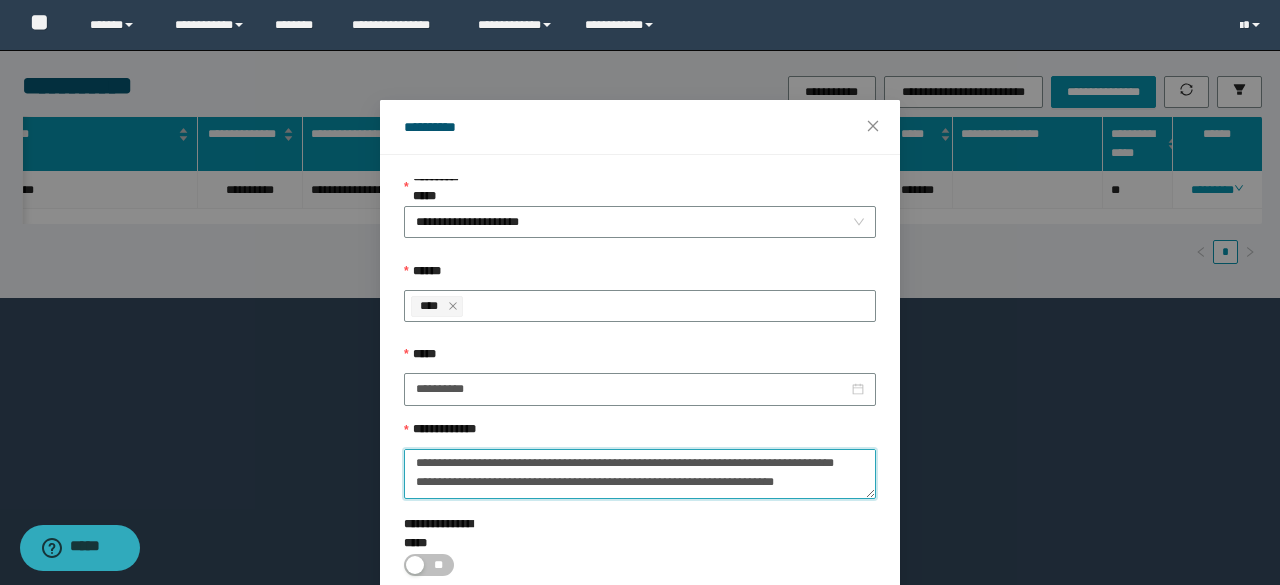 scroll, scrollTop: 75, scrollLeft: 0, axis: vertical 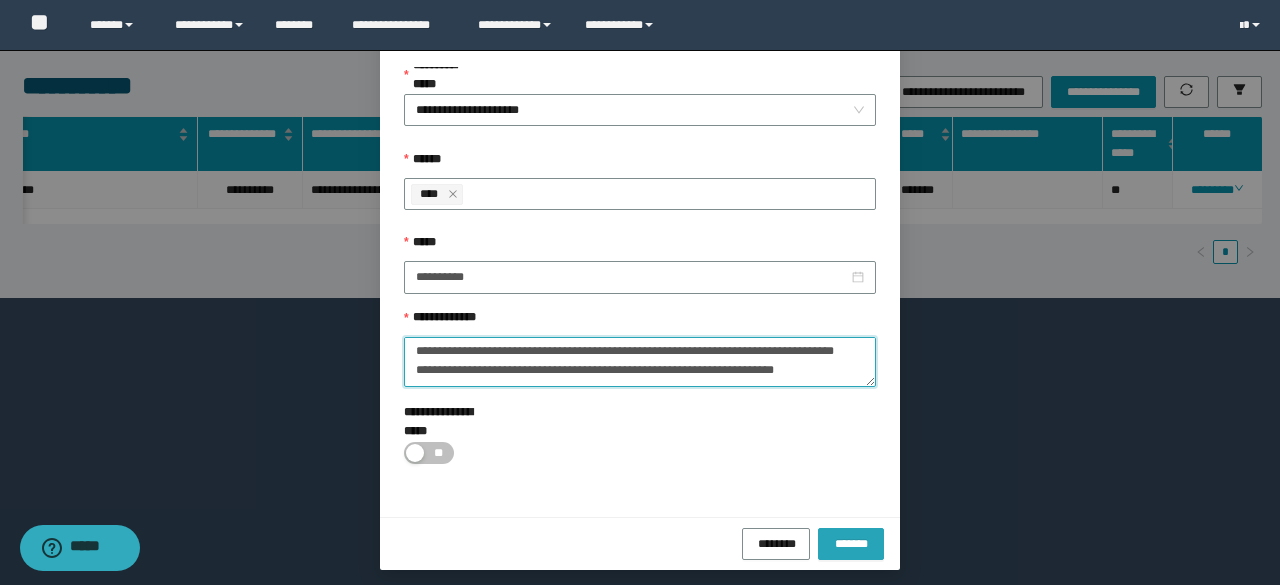 type on "**********" 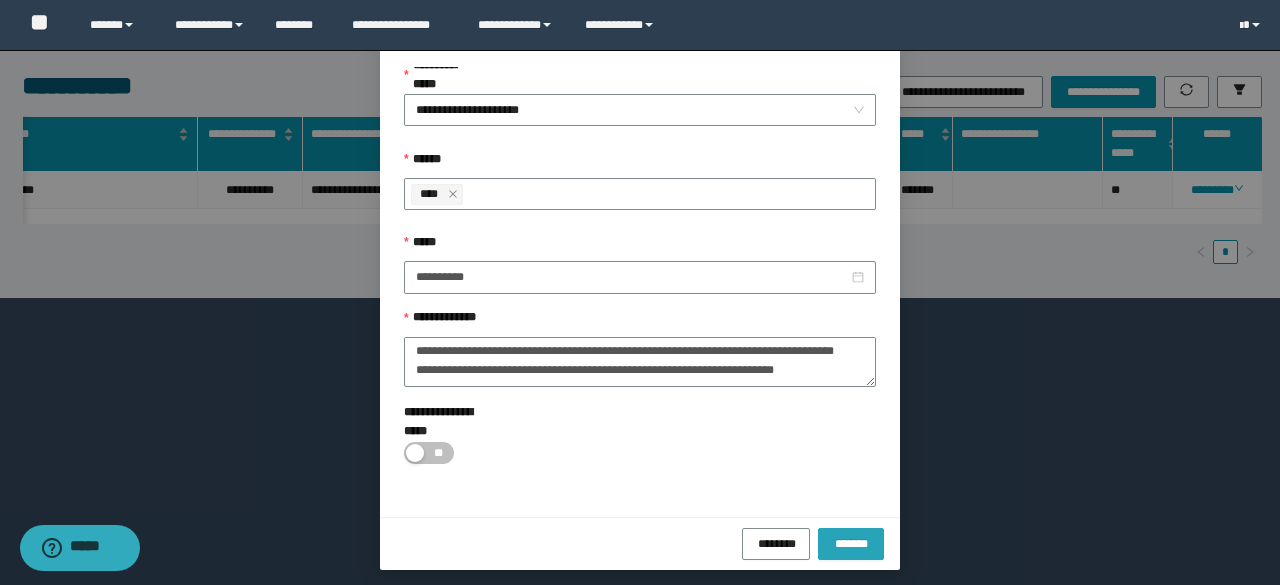 click on "*******" at bounding box center [851, 542] 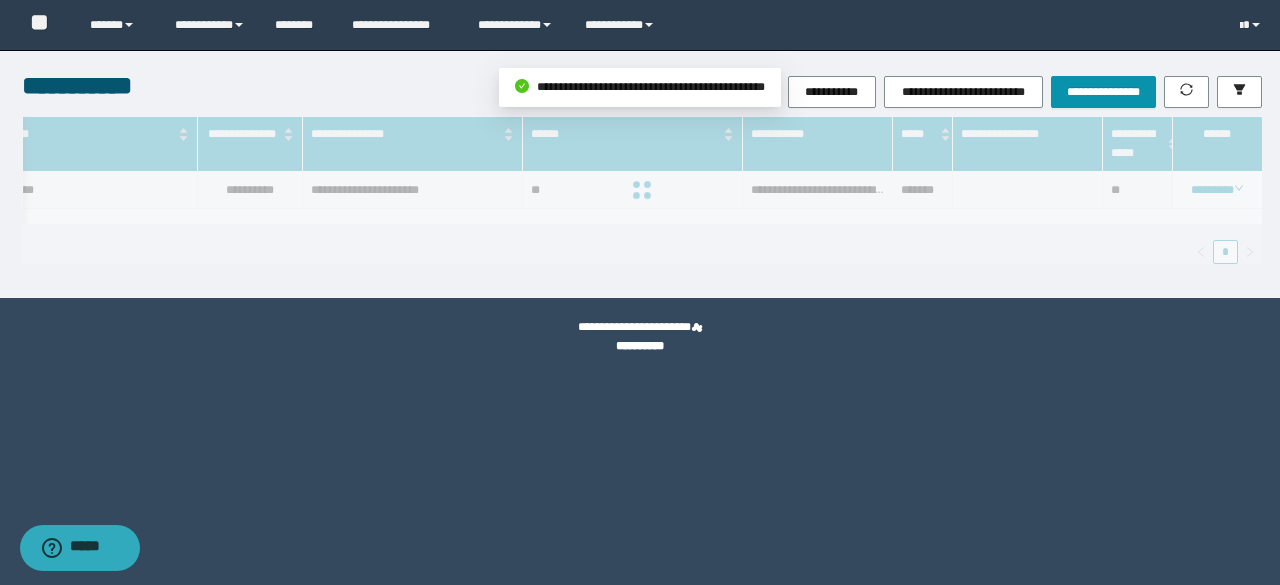 scroll, scrollTop: 0, scrollLeft: 0, axis: both 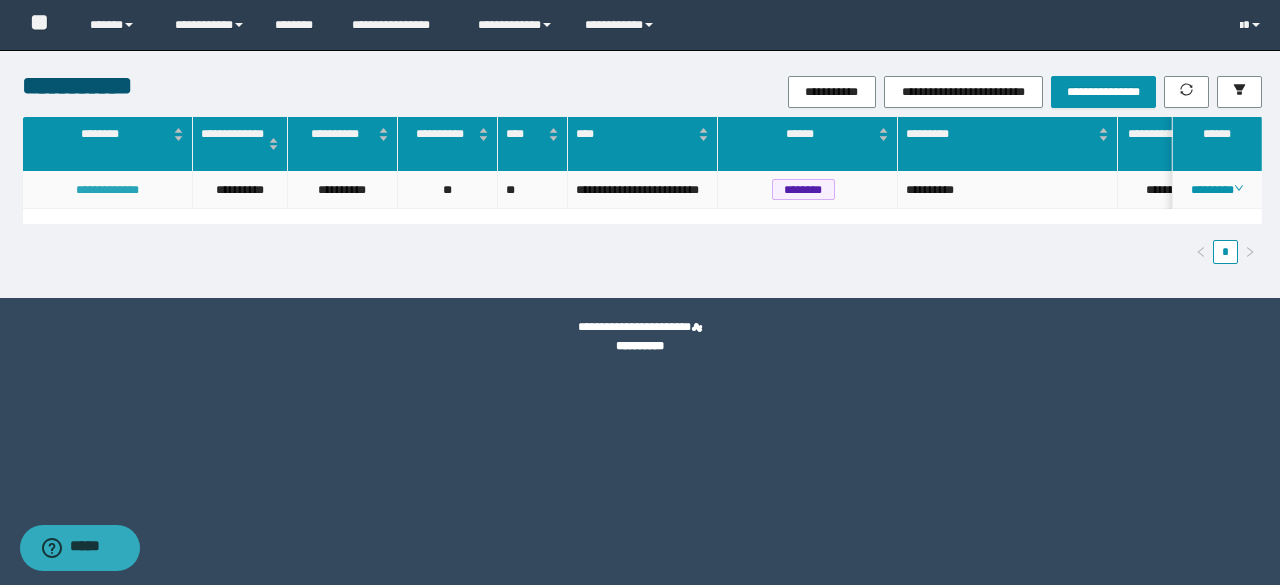 click on "**********" at bounding box center [107, 190] 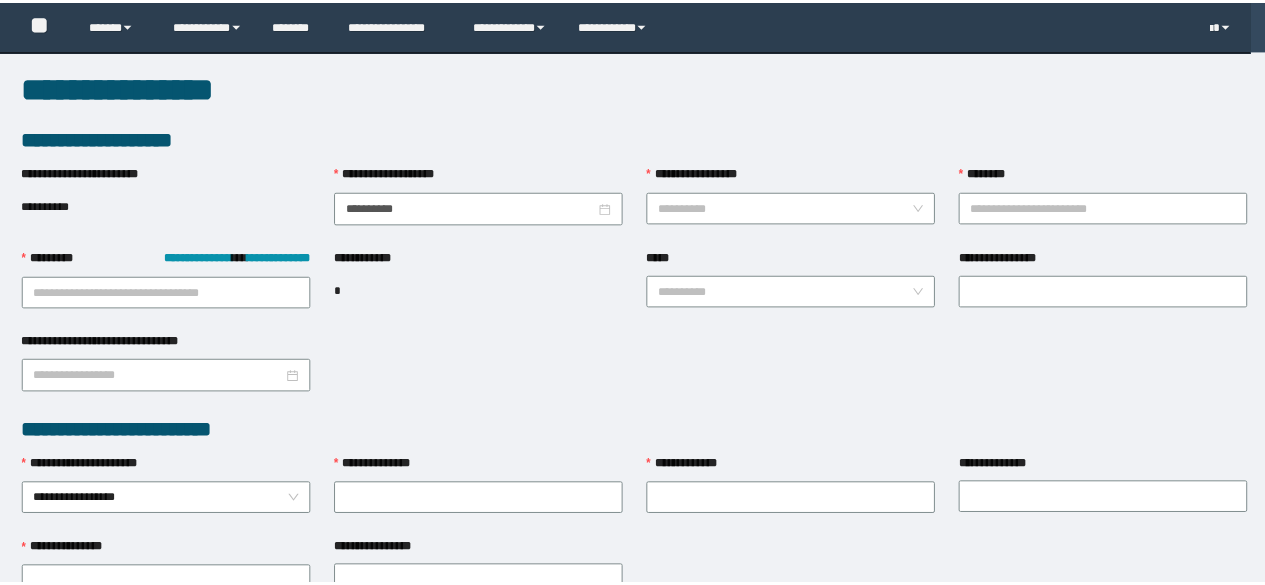 scroll, scrollTop: 0, scrollLeft: 0, axis: both 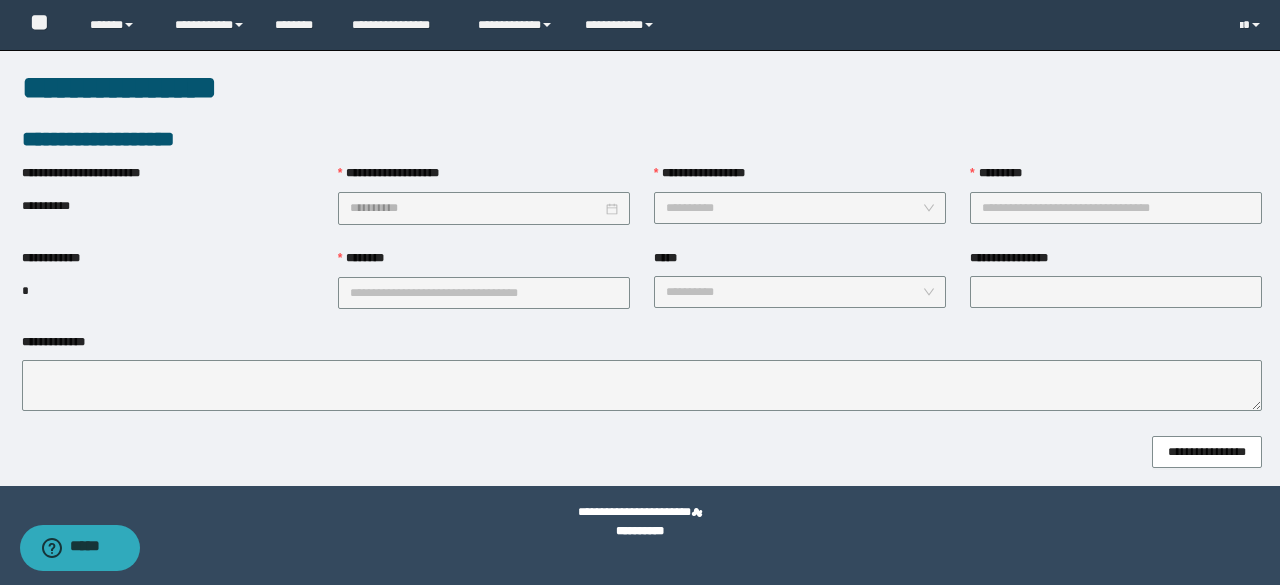 type on "**********" 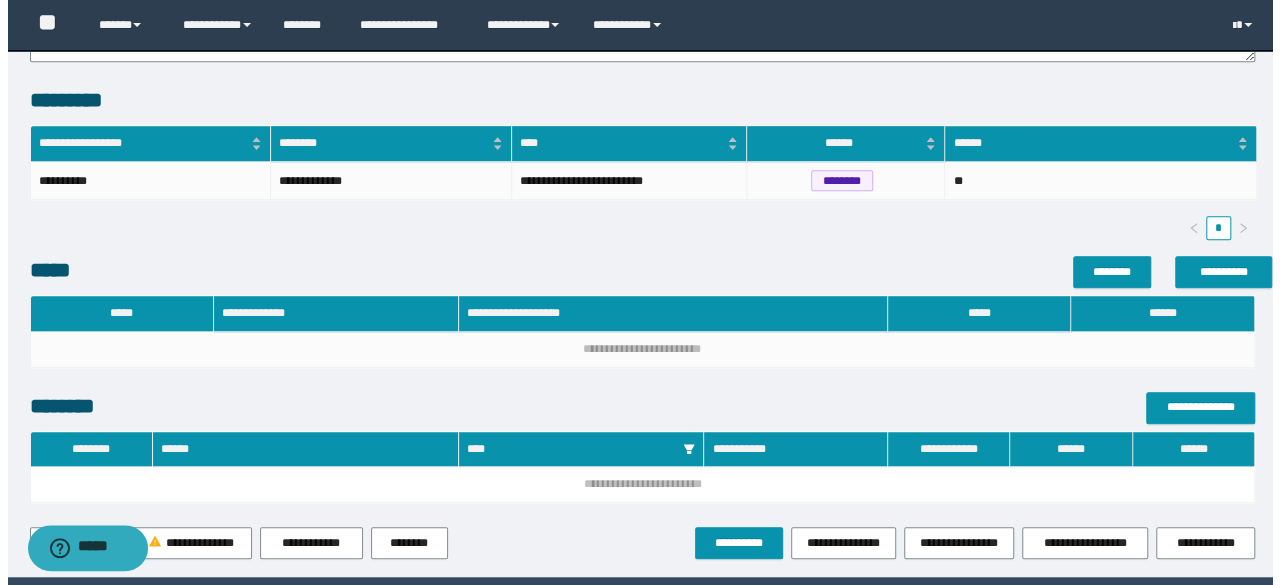 scroll, scrollTop: 578, scrollLeft: 0, axis: vertical 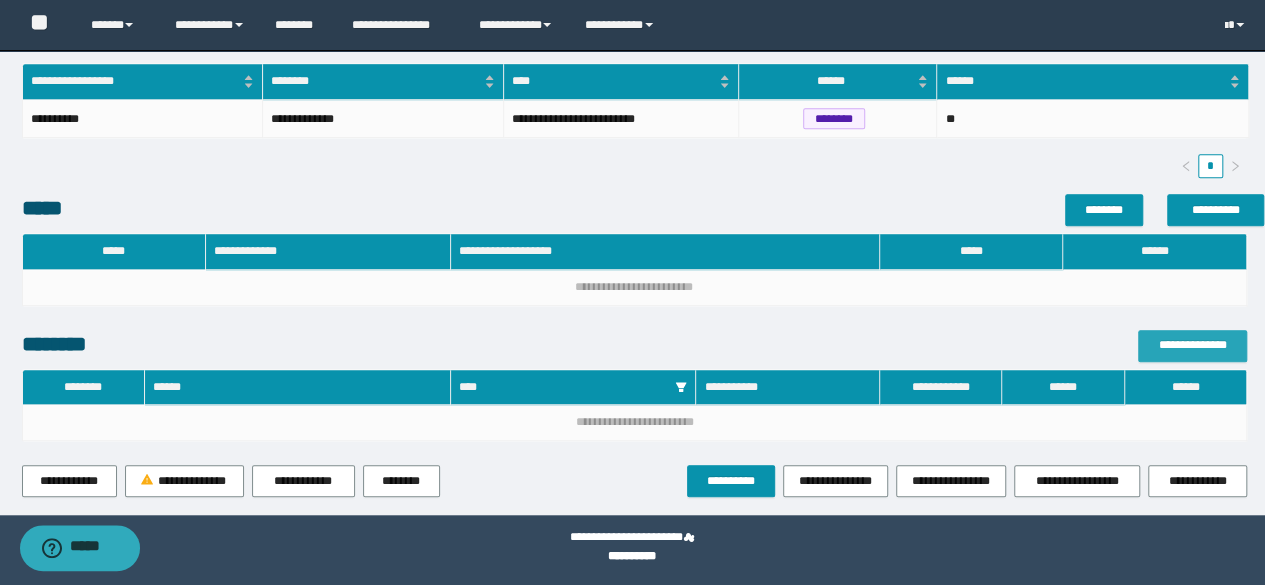 click on "**********" at bounding box center [1192, 346] 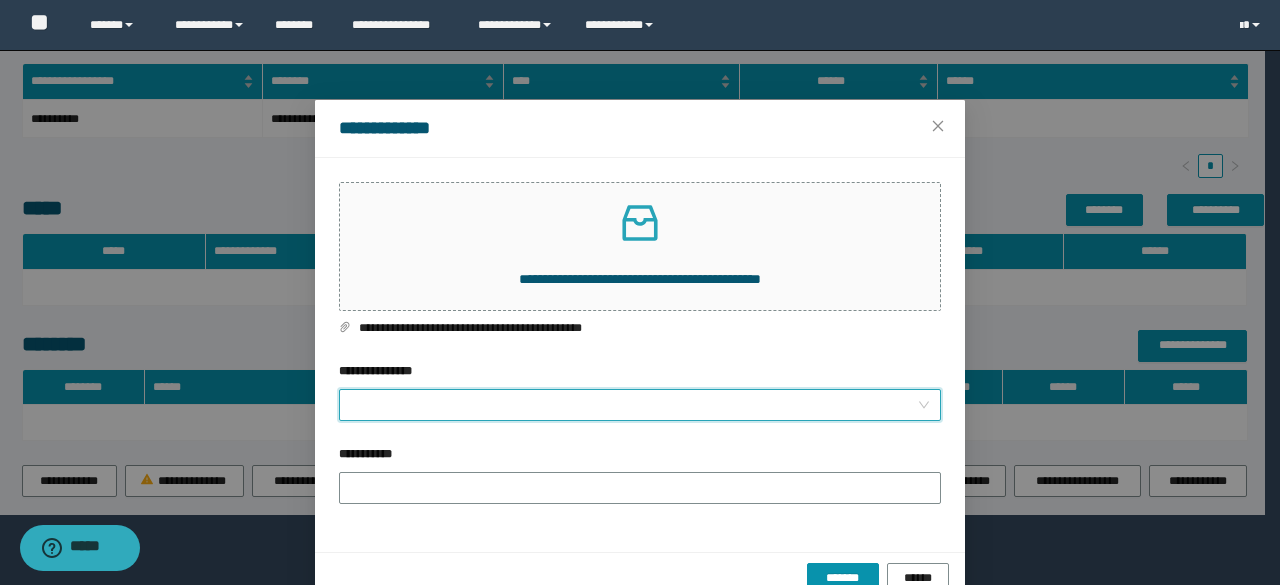 click on "**********" at bounding box center [634, 405] 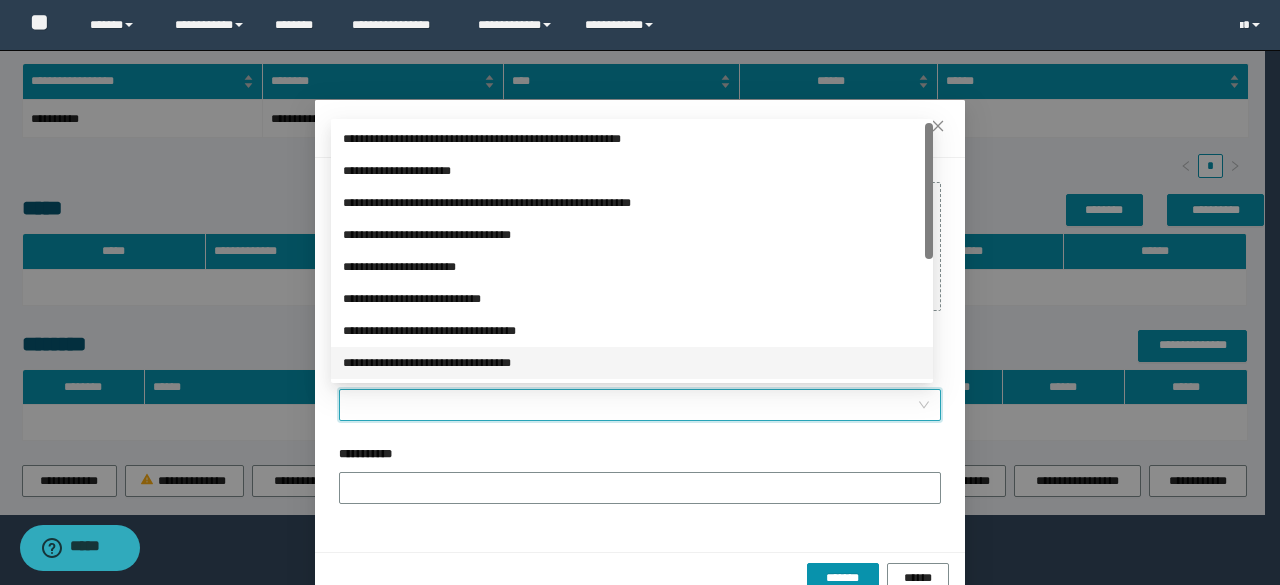 scroll, scrollTop: 224, scrollLeft: 0, axis: vertical 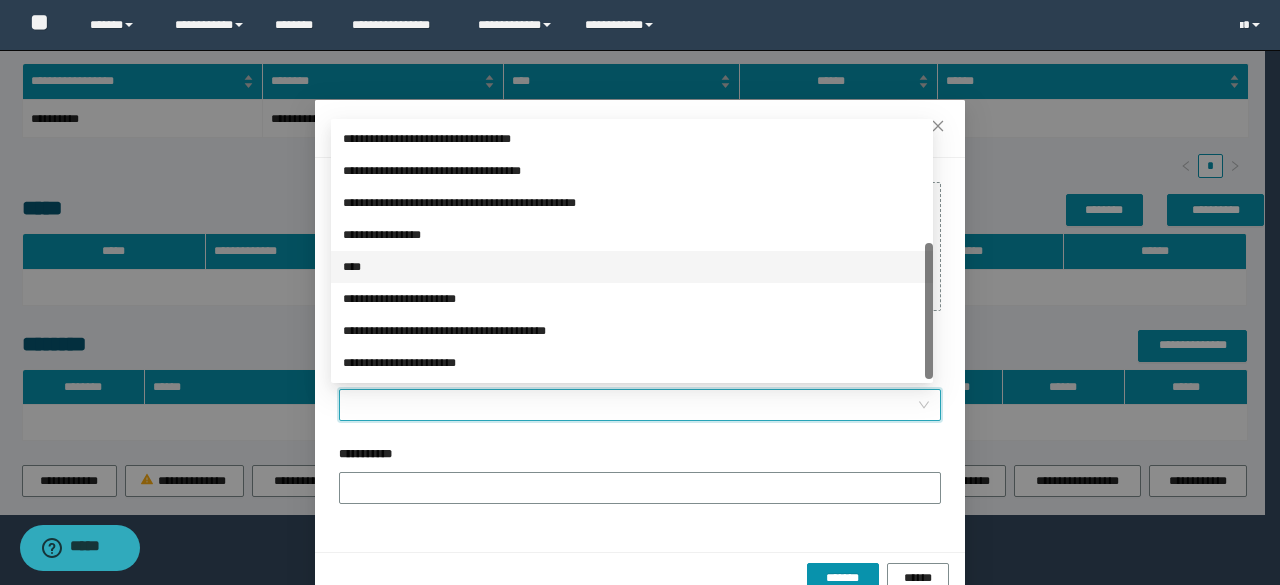 click on "****" at bounding box center [632, 267] 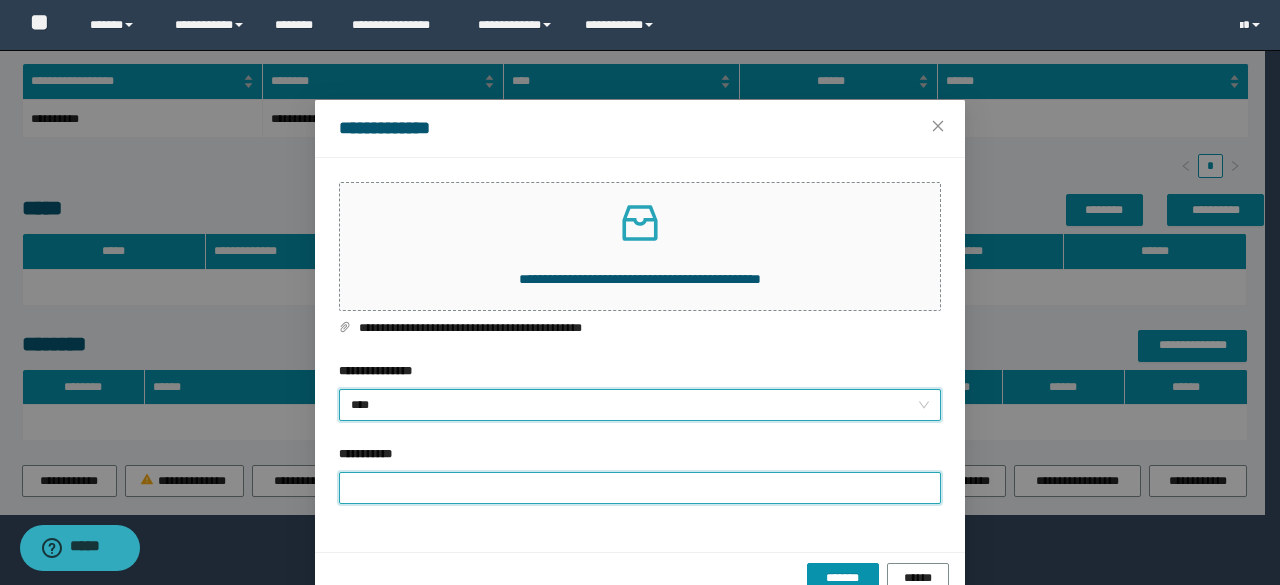 click on "**********" at bounding box center [640, 488] 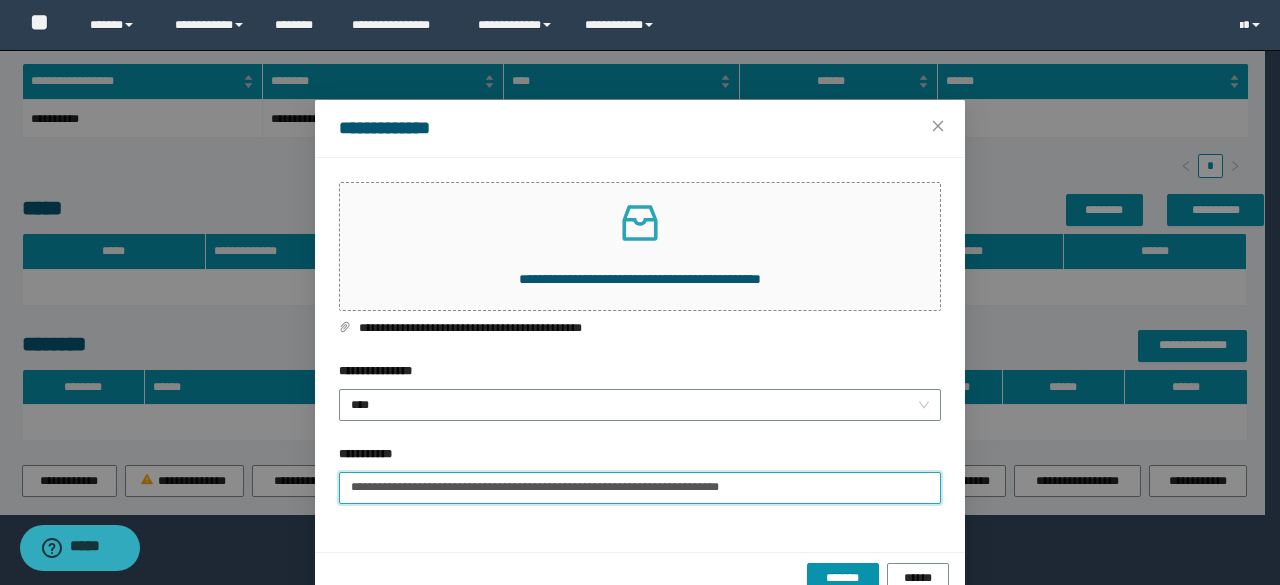 click on "**********" at bounding box center (640, 488) 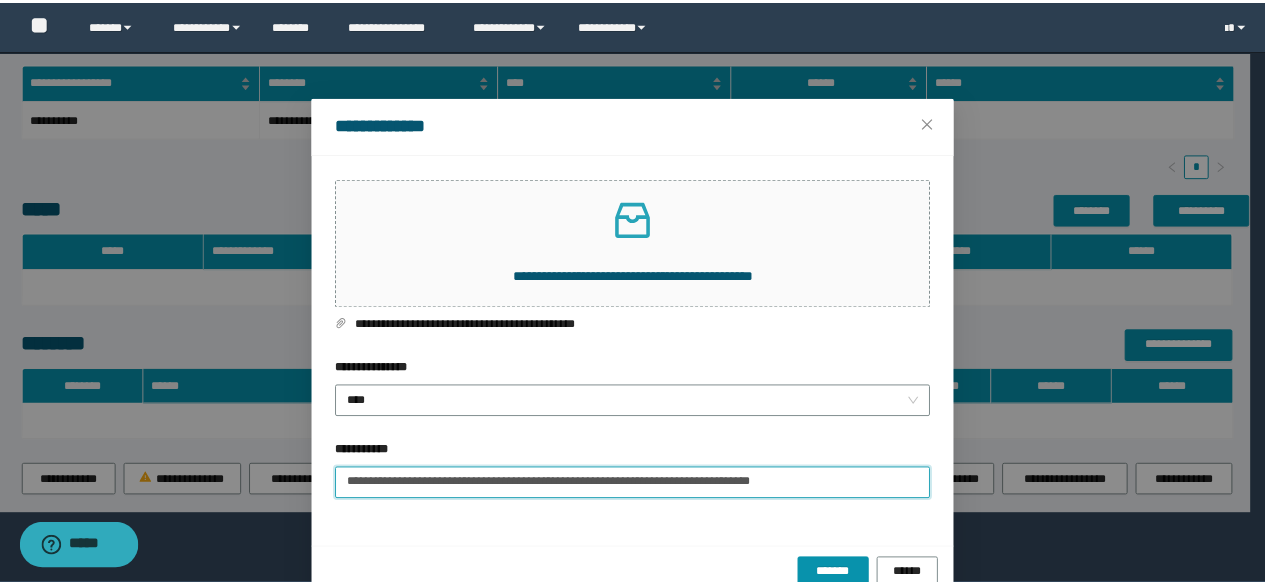 scroll, scrollTop: 0, scrollLeft: 0, axis: both 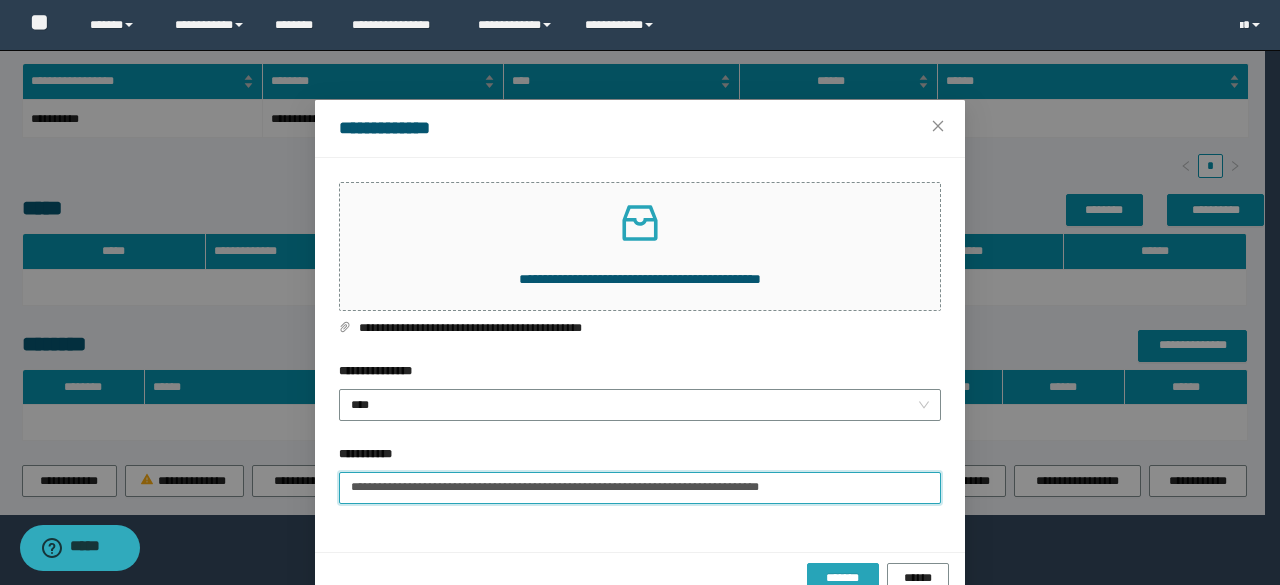 type on "**********" 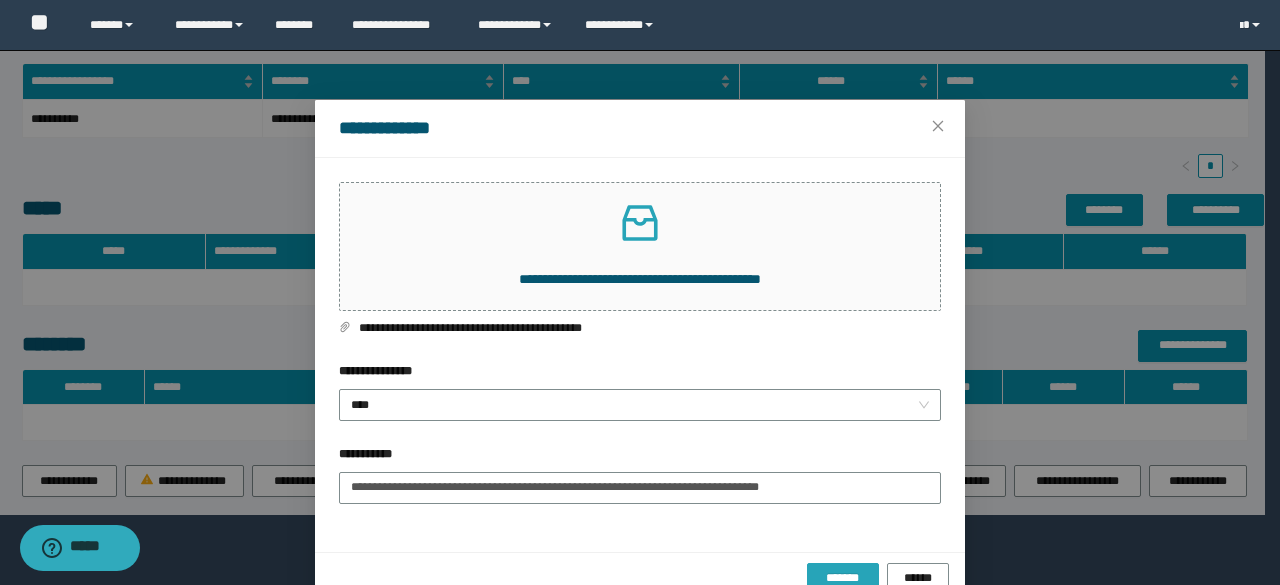 click on "*******" at bounding box center (843, 579) 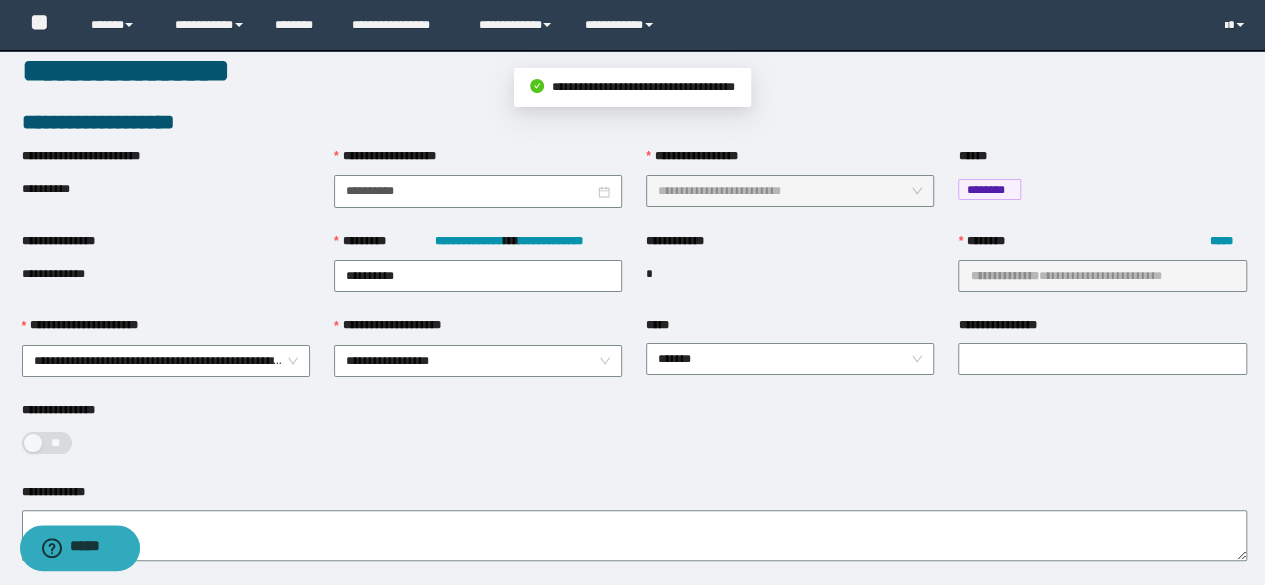 scroll, scrollTop: 0, scrollLeft: 0, axis: both 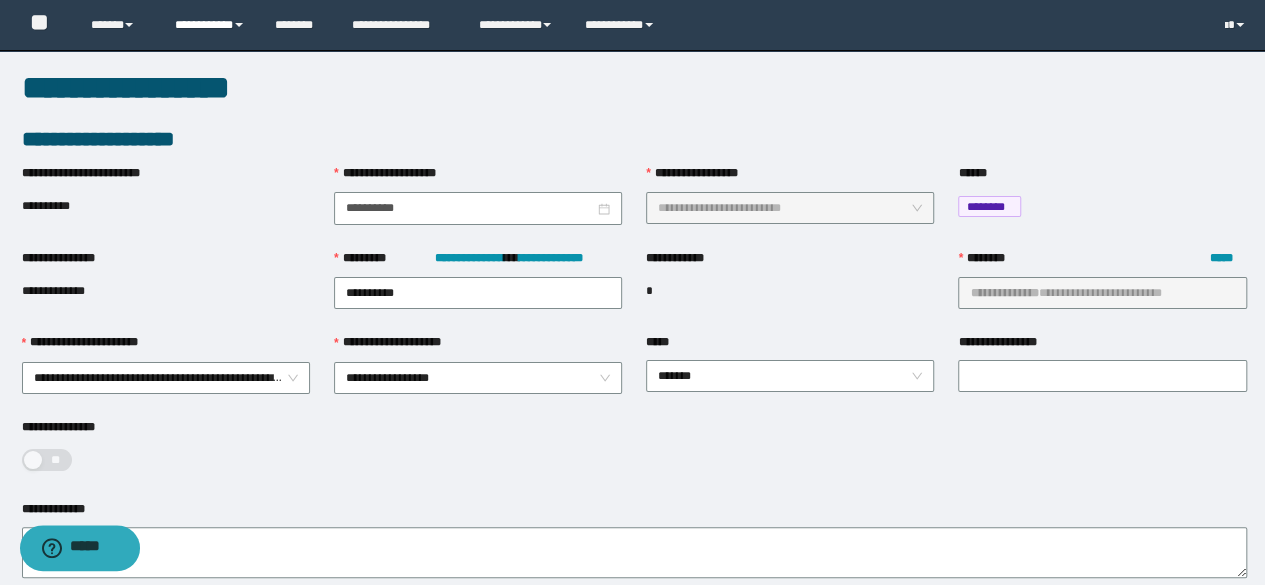 click on "**********" at bounding box center [210, 25] 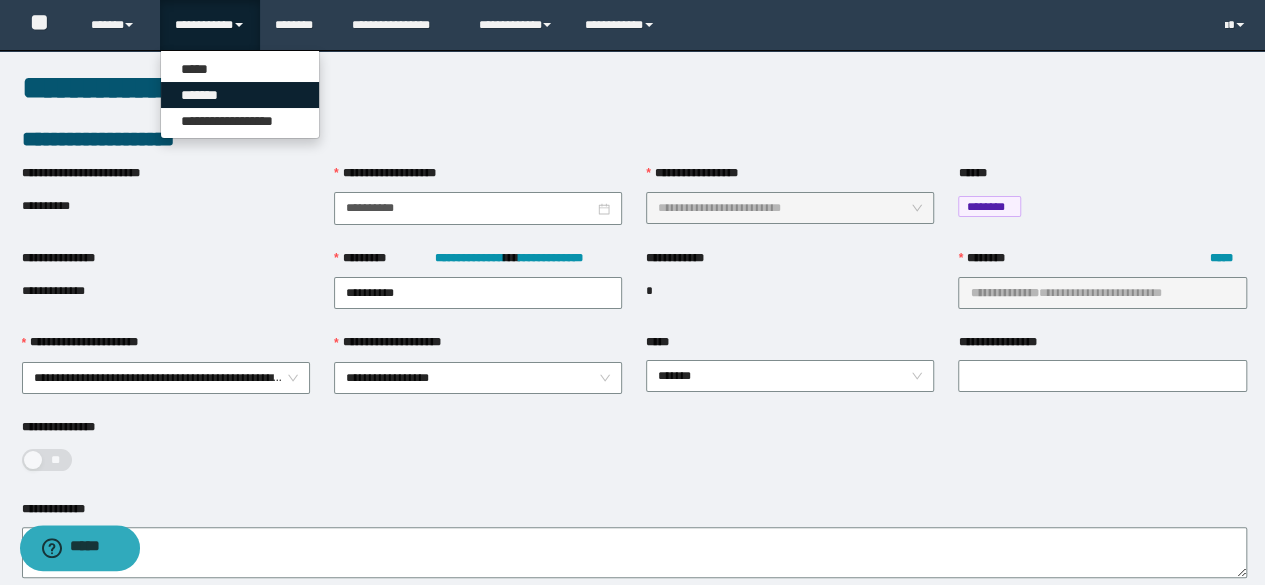 click on "*******" at bounding box center [240, 95] 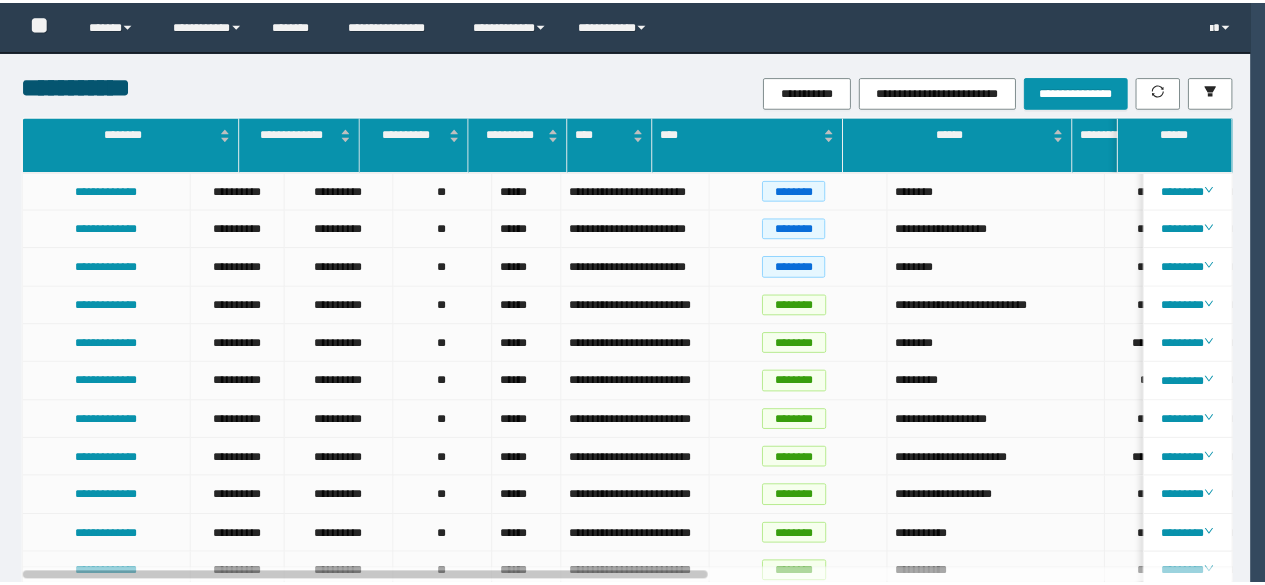 scroll, scrollTop: 0, scrollLeft: 0, axis: both 